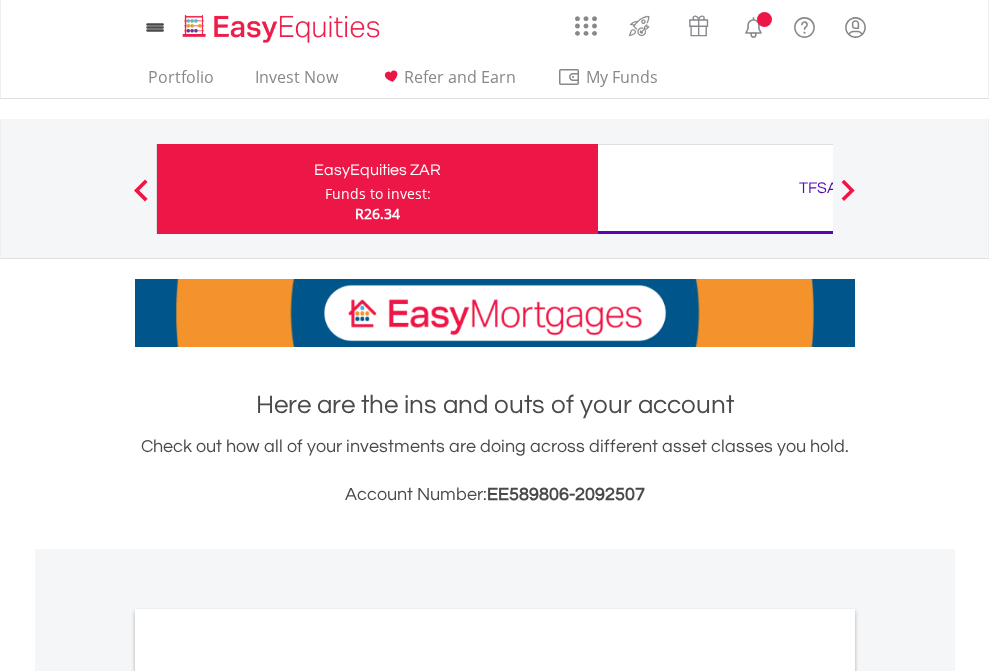 scroll, scrollTop: 0, scrollLeft: 0, axis: both 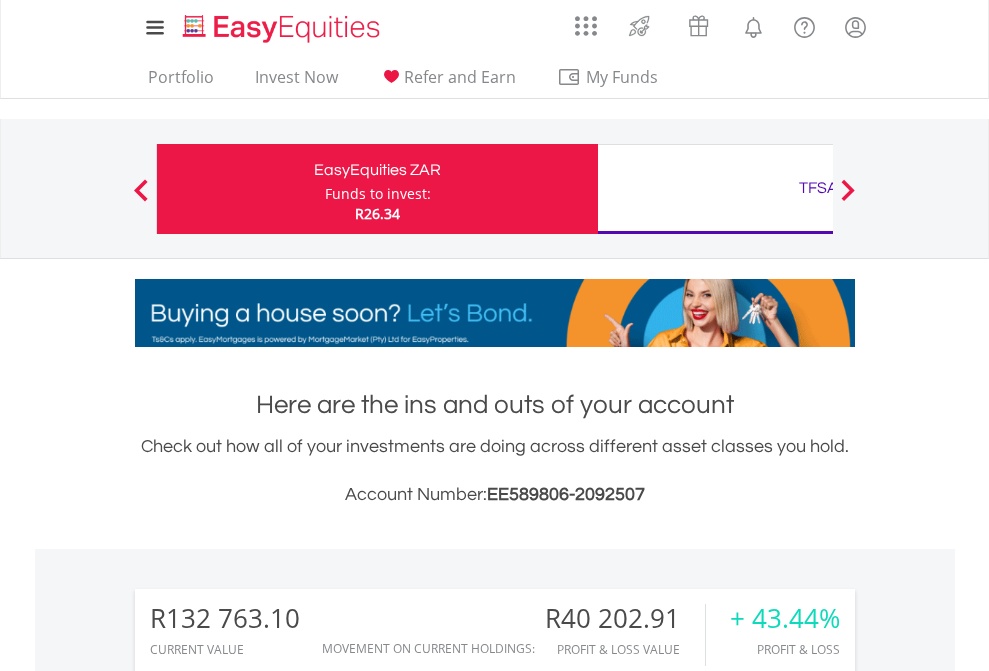click on "Funds to invest:" at bounding box center (378, 194) 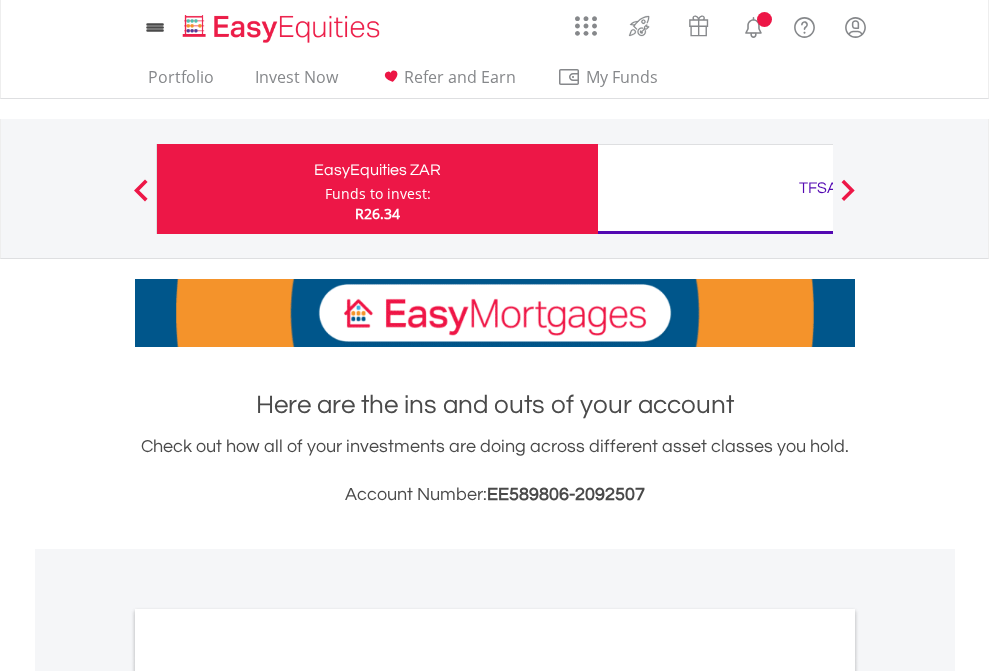 scroll, scrollTop: 0, scrollLeft: 0, axis: both 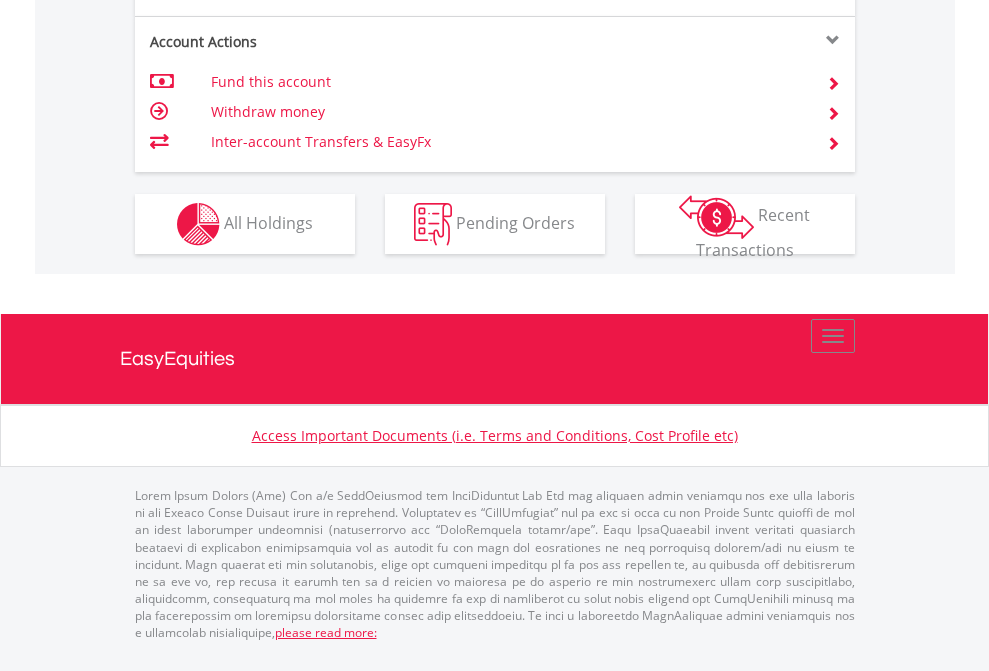 click on "Investment types" at bounding box center (706, -337) 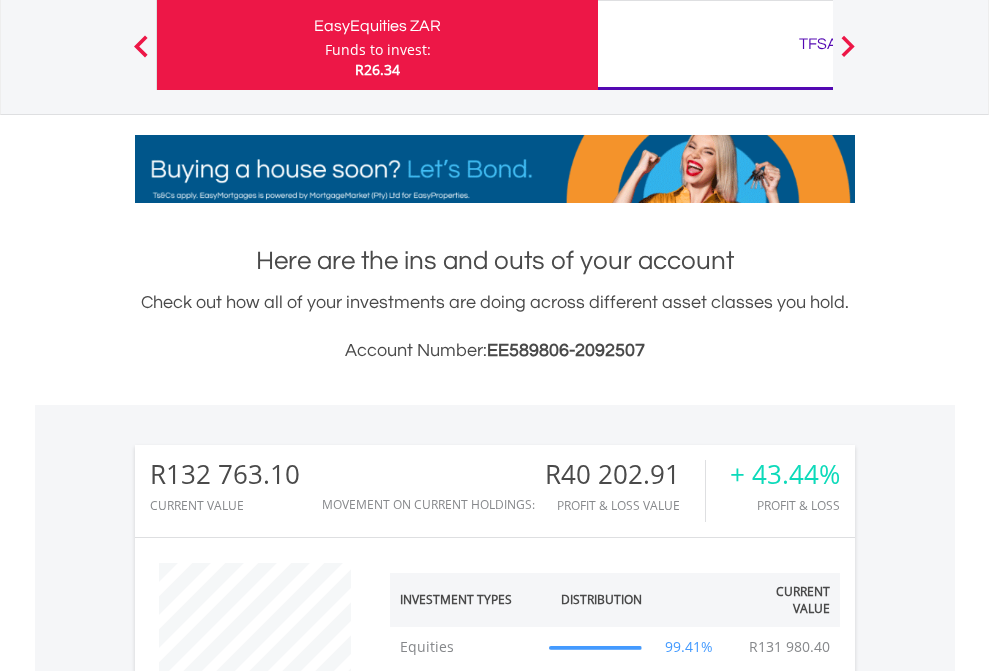 click on "TFSA" at bounding box center [818, 44] 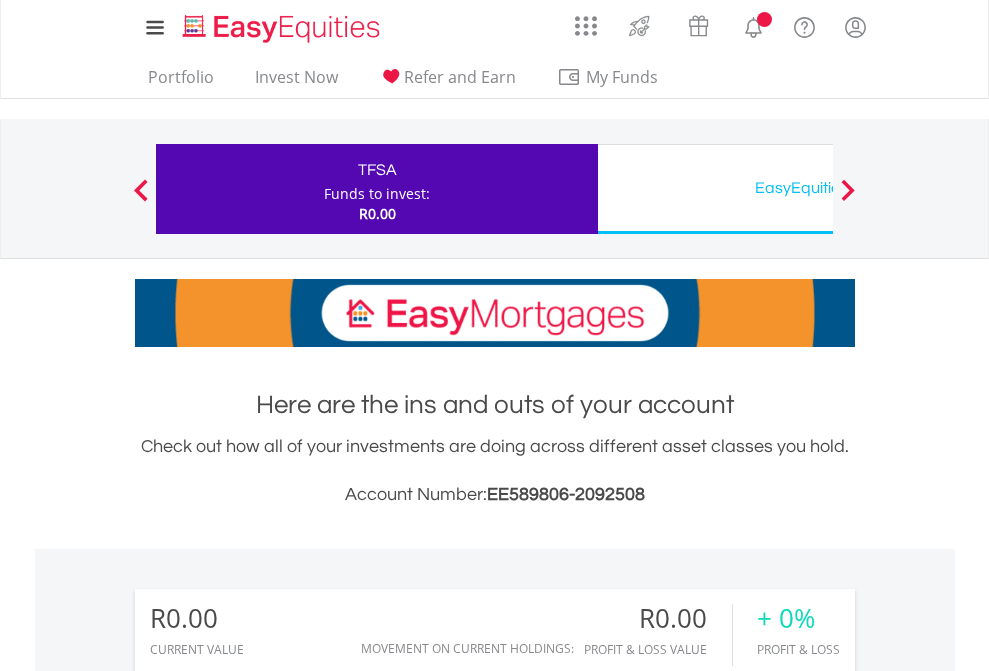 scroll, scrollTop: 0, scrollLeft: 0, axis: both 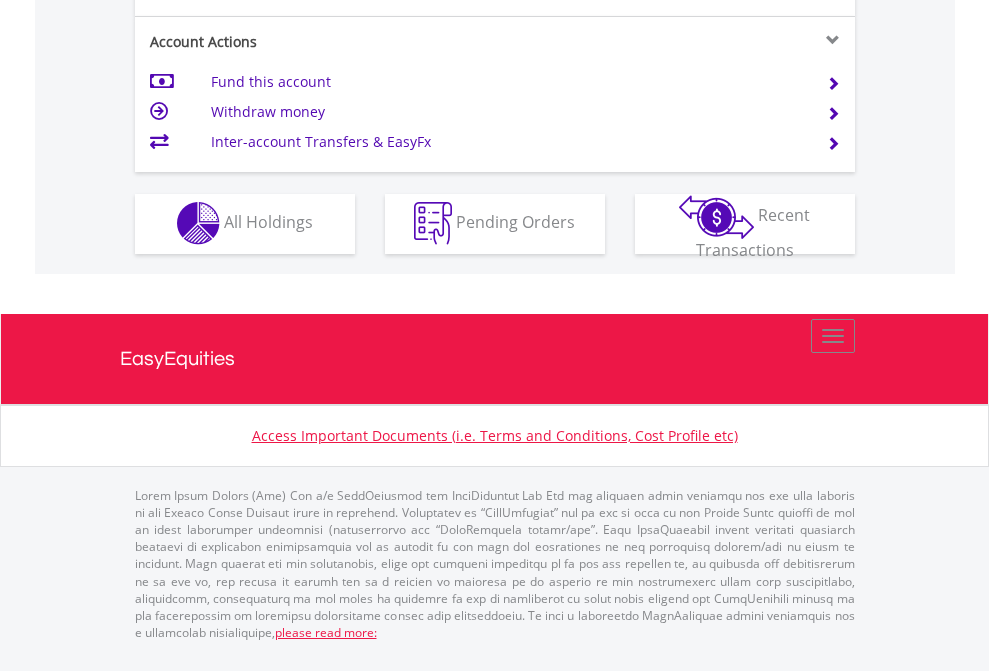 click on "Investment types" at bounding box center (706, -353) 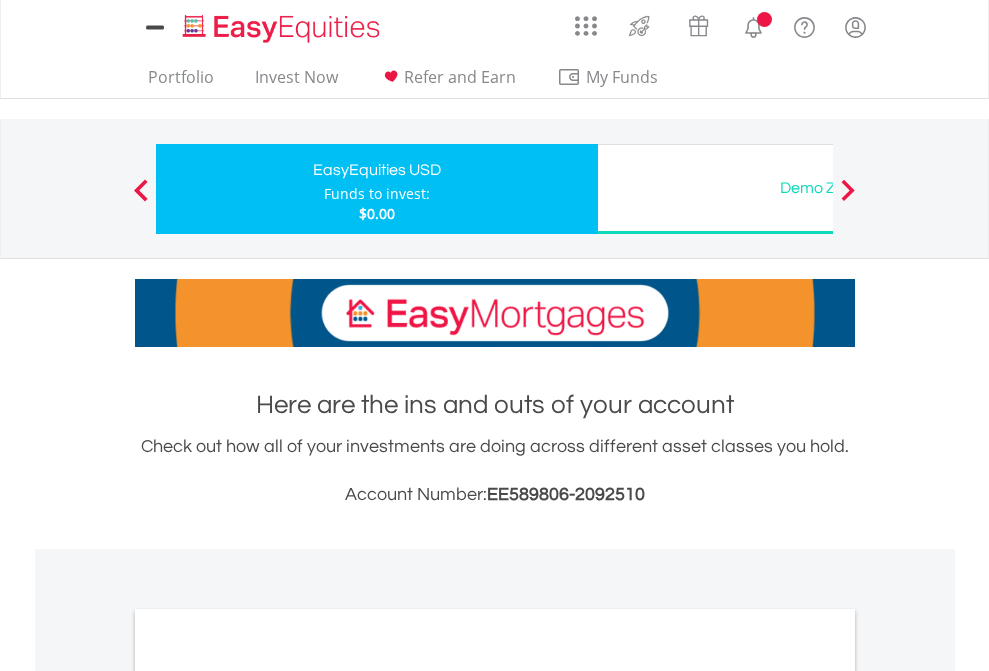 scroll, scrollTop: 0, scrollLeft: 0, axis: both 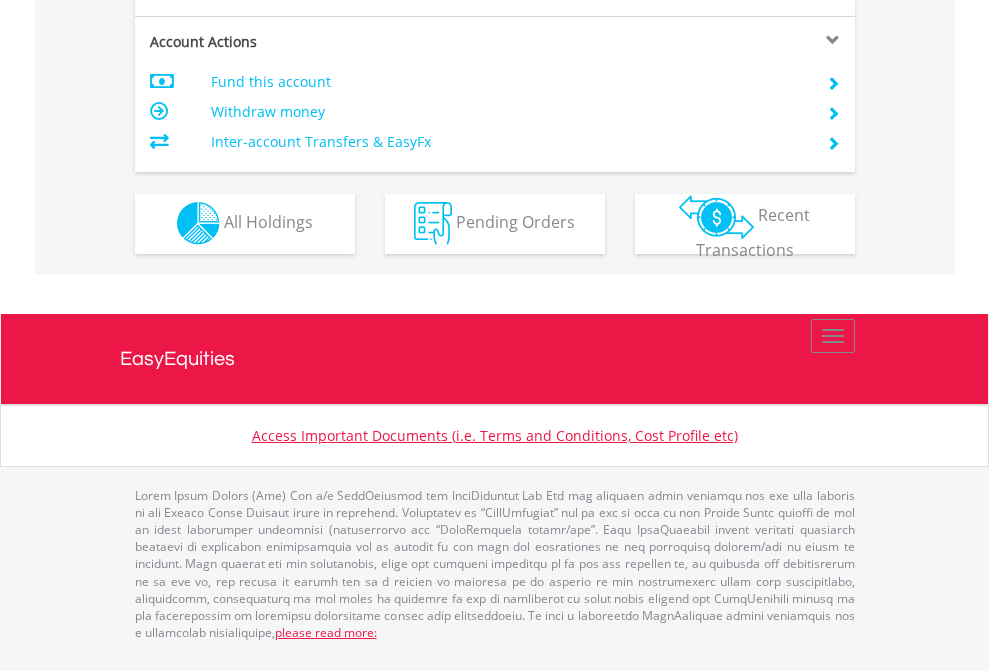 click on "Investment types" at bounding box center (706, -353) 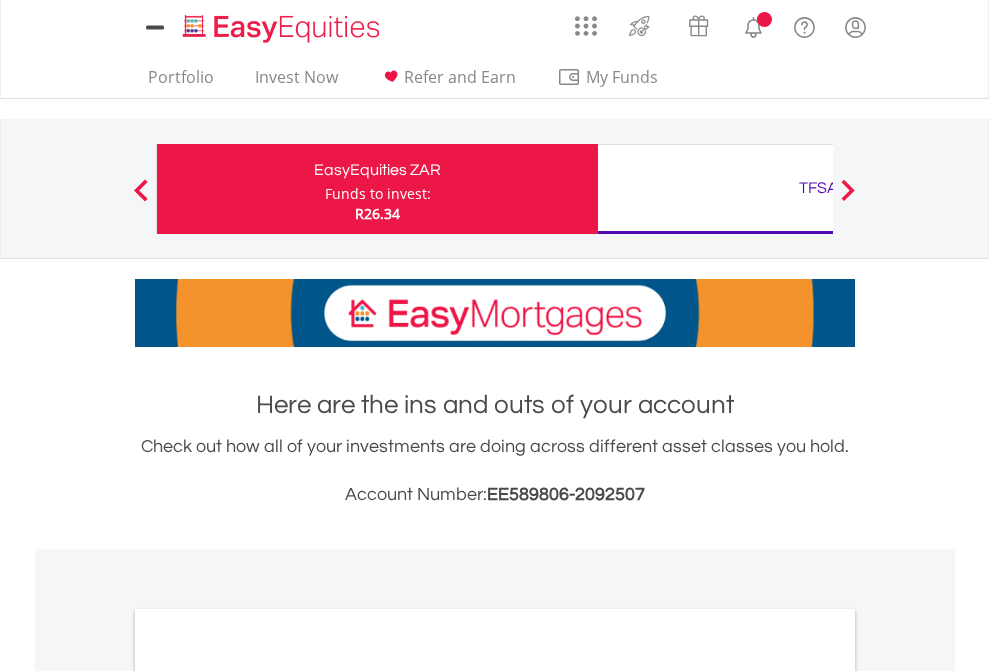 scroll, scrollTop: 0, scrollLeft: 0, axis: both 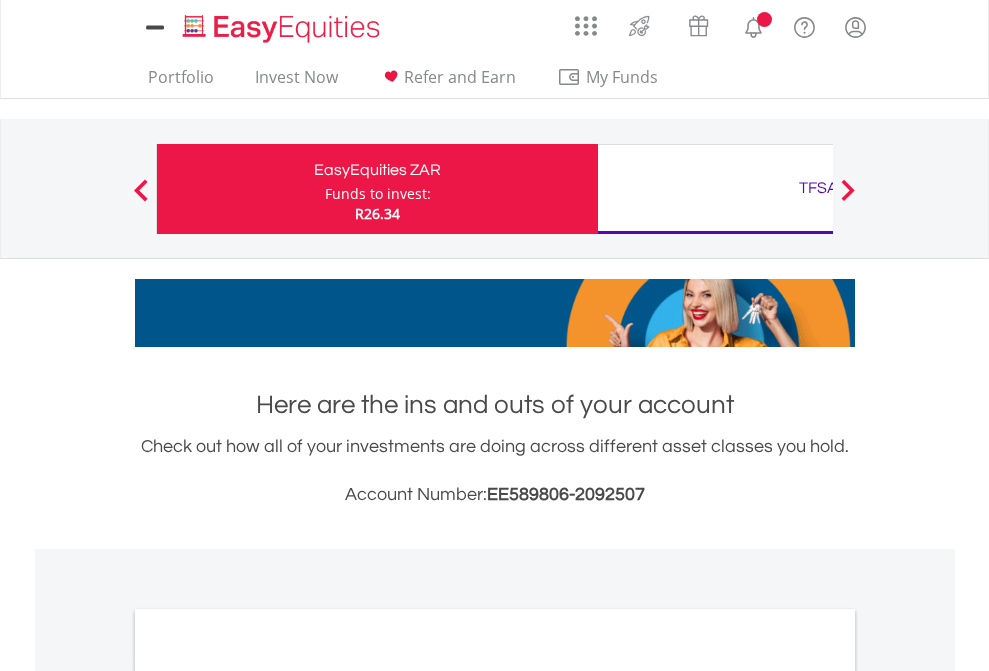 click on "All Holdings" at bounding box center [268, 1096] 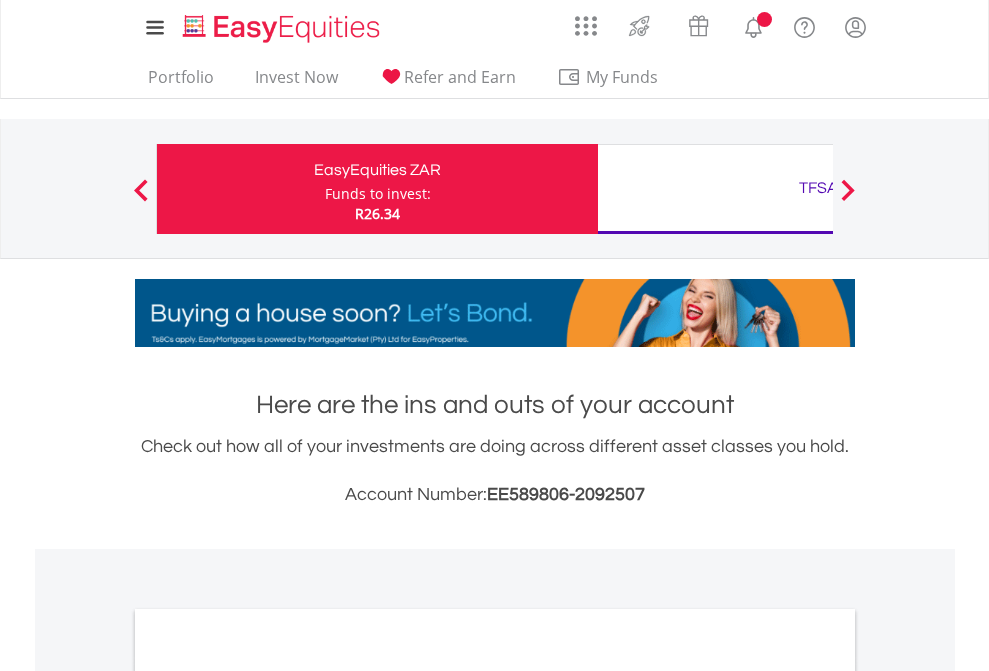 scroll, scrollTop: 1202, scrollLeft: 0, axis: vertical 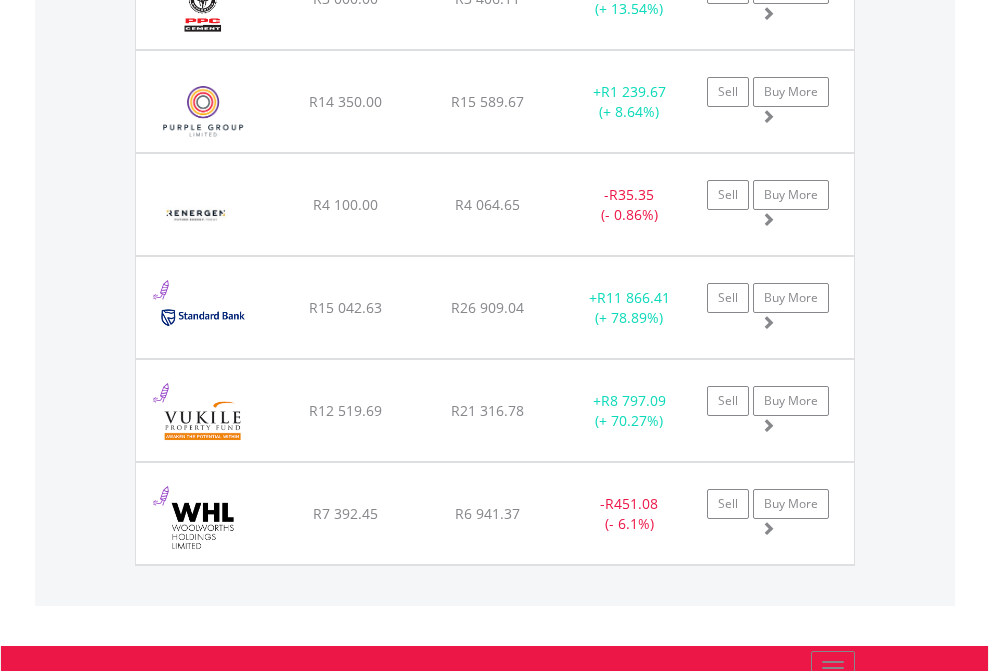 click on "TFSA" at bounding box center [818, -2156] 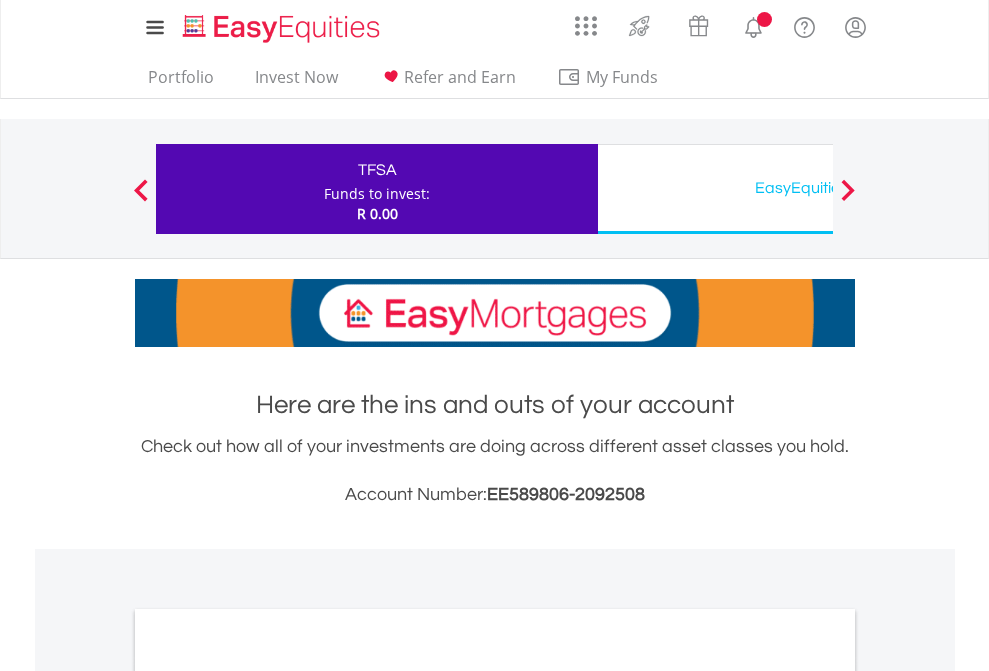scroll, scrollTop: 0, scrollLeft: 0, axis: both 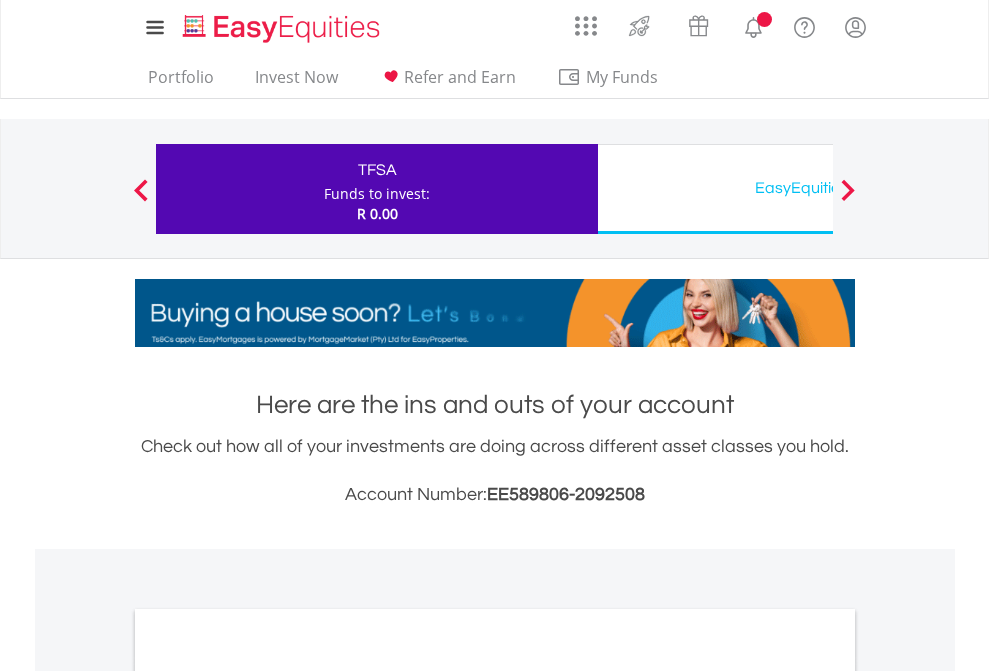 click on "All Holdings" at bounding box center [268, 1096] 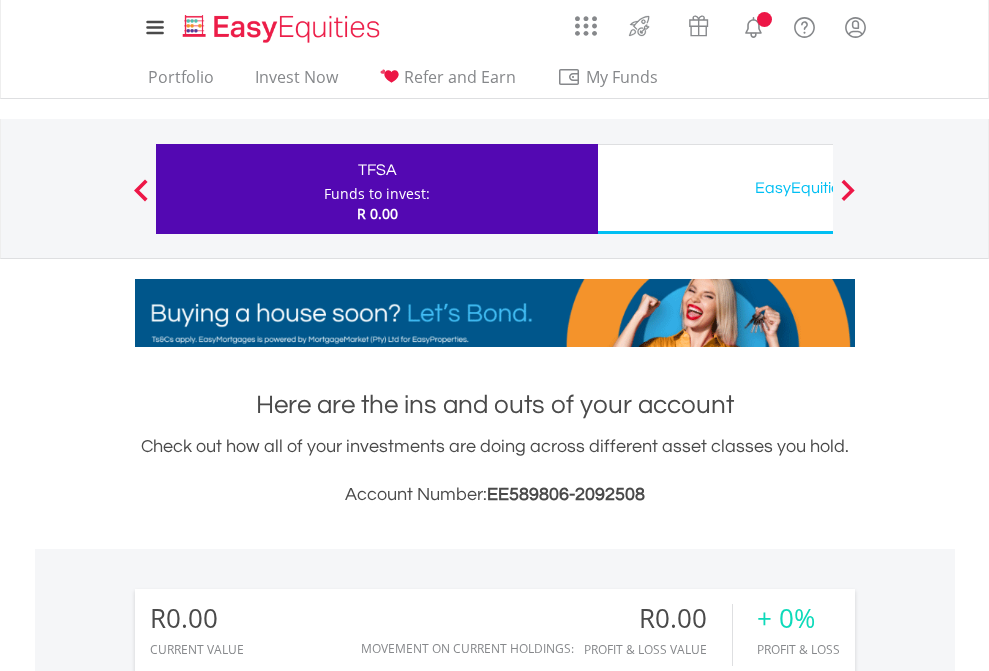 scroll, scrollTop: 1202, scrollLeft: 0, axis: vertical 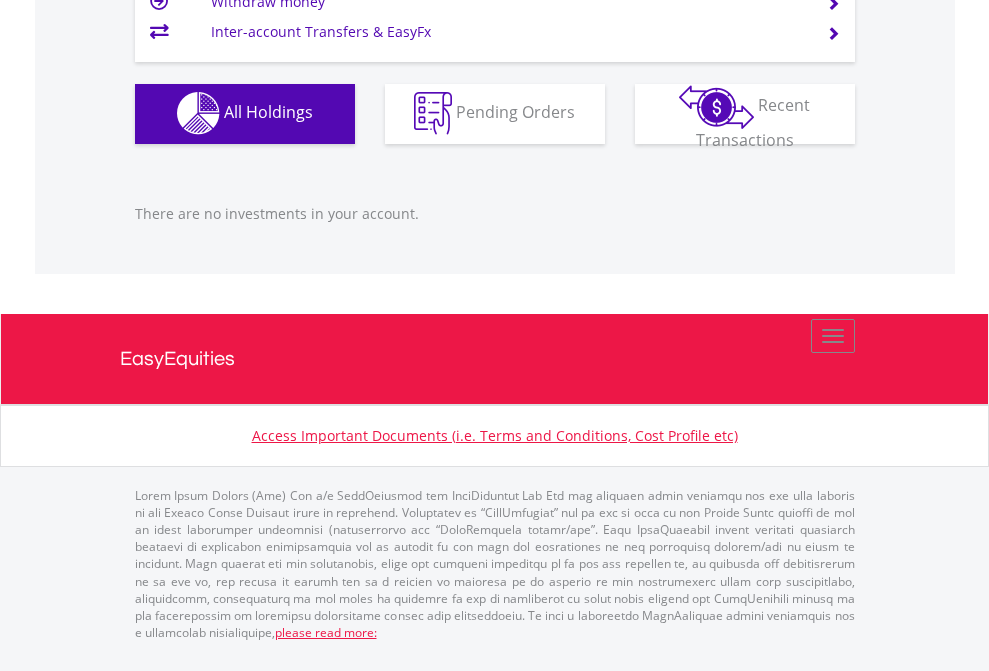 click on "EasyEquities USD" at bounding box center [818, -1142] 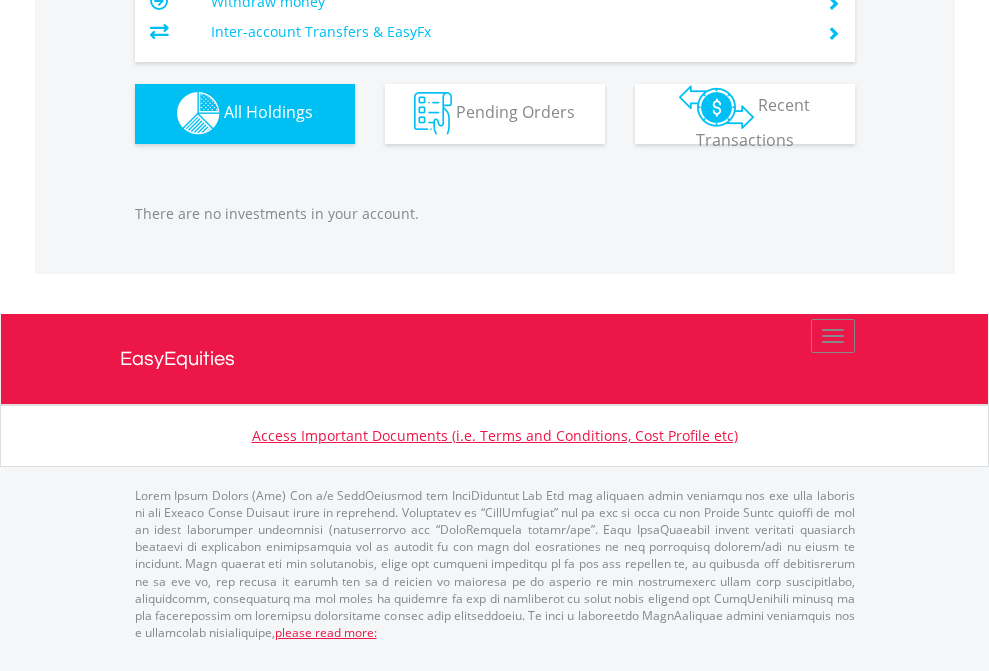 scroll, scrollTop: 1980, scrollLeft: 0, axis: vertical 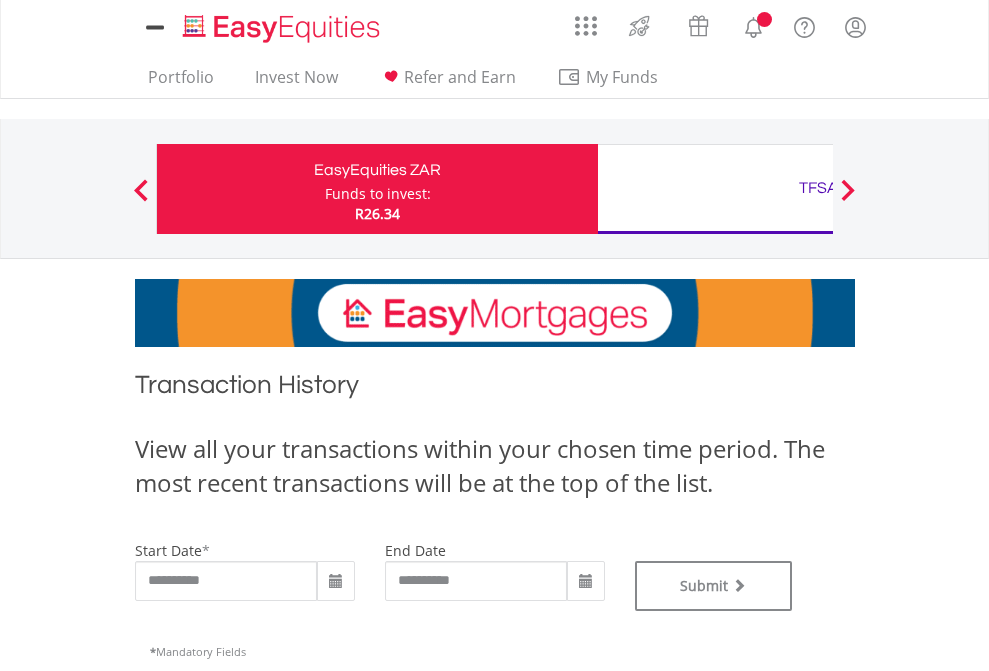 type on "**********" 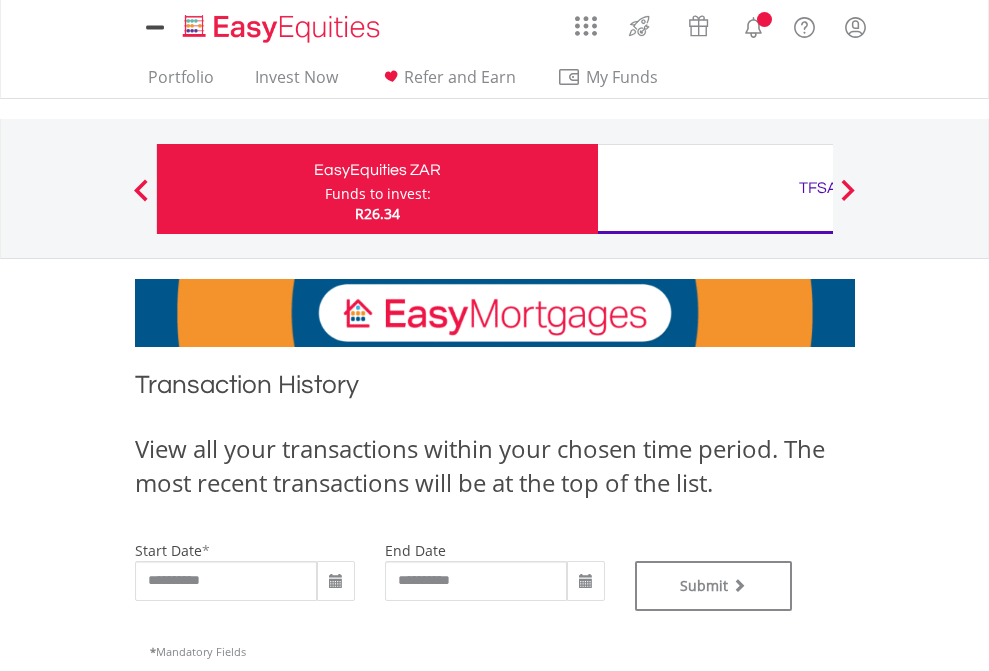 scroll, scrollTop: 0, scrollLeft: 0, axis: both 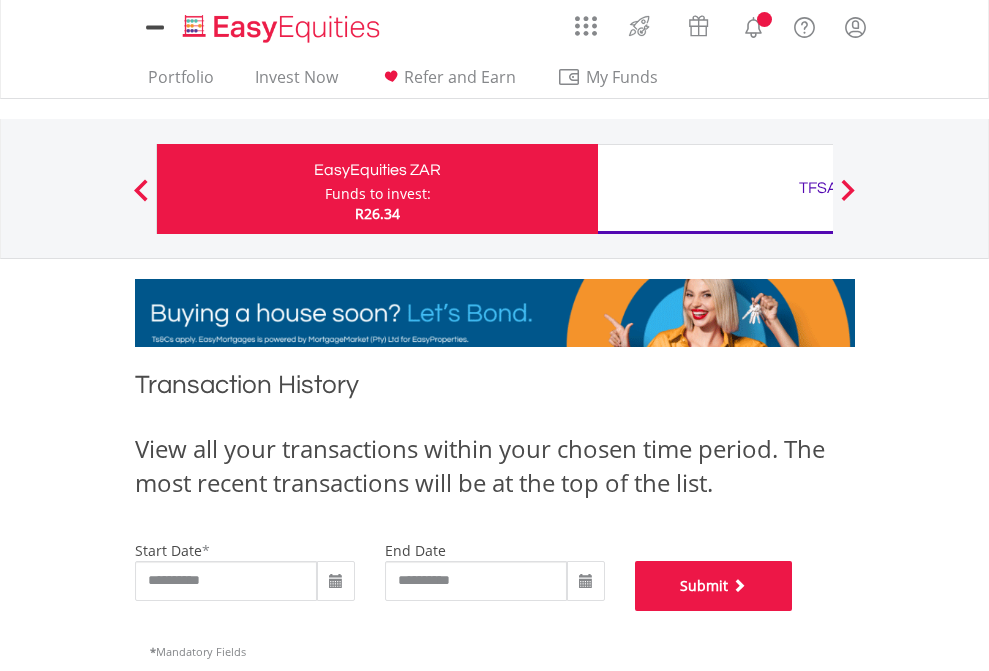 click on "Submit" at bounding box center [714, 586] 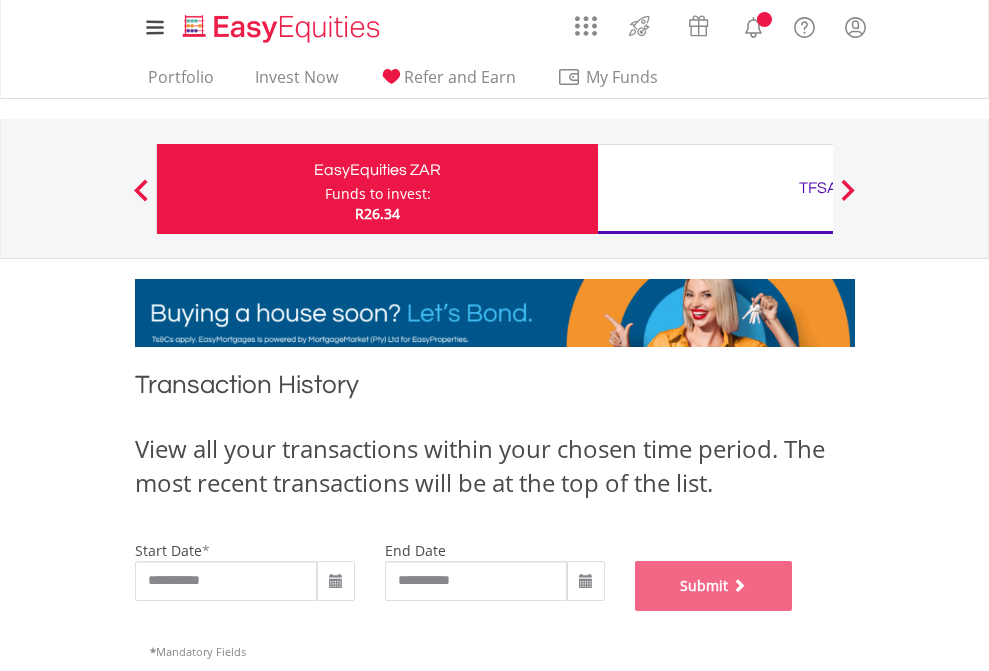 scroll, scrollTop: 811, scrollLeft: 0, axis: vertical 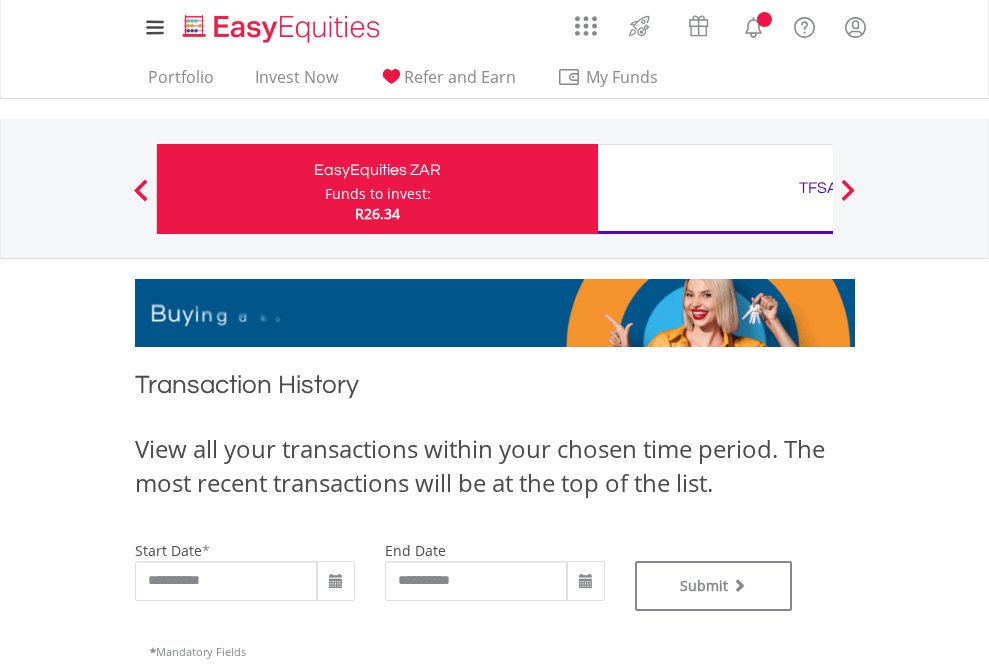 click on "TFSA" at bounding box center (818, 188) 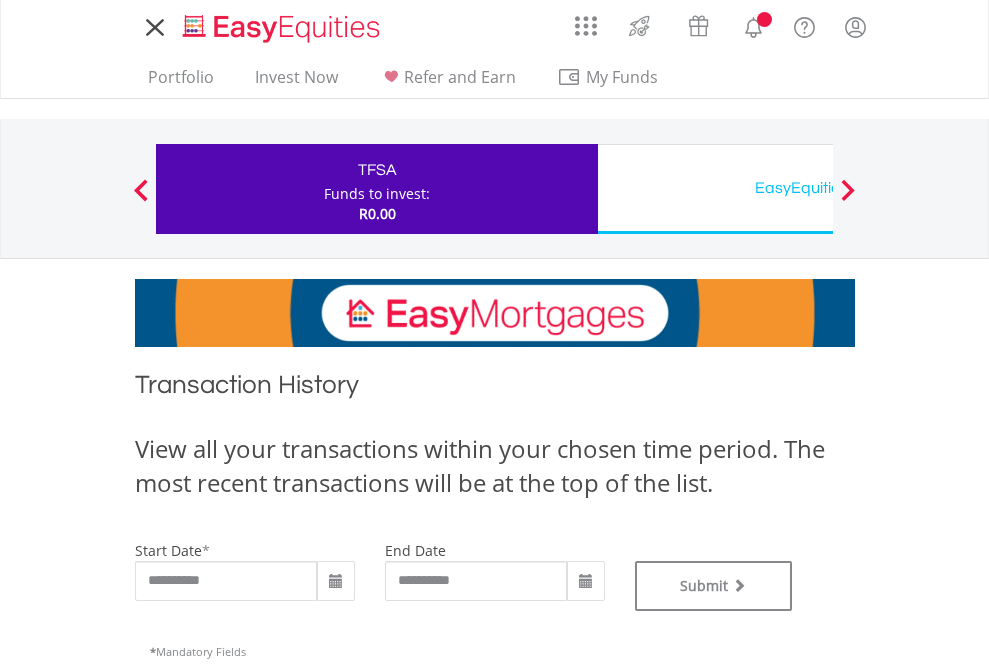 scroll, scrollTop: 0, scrollLeft: 0, axis: both 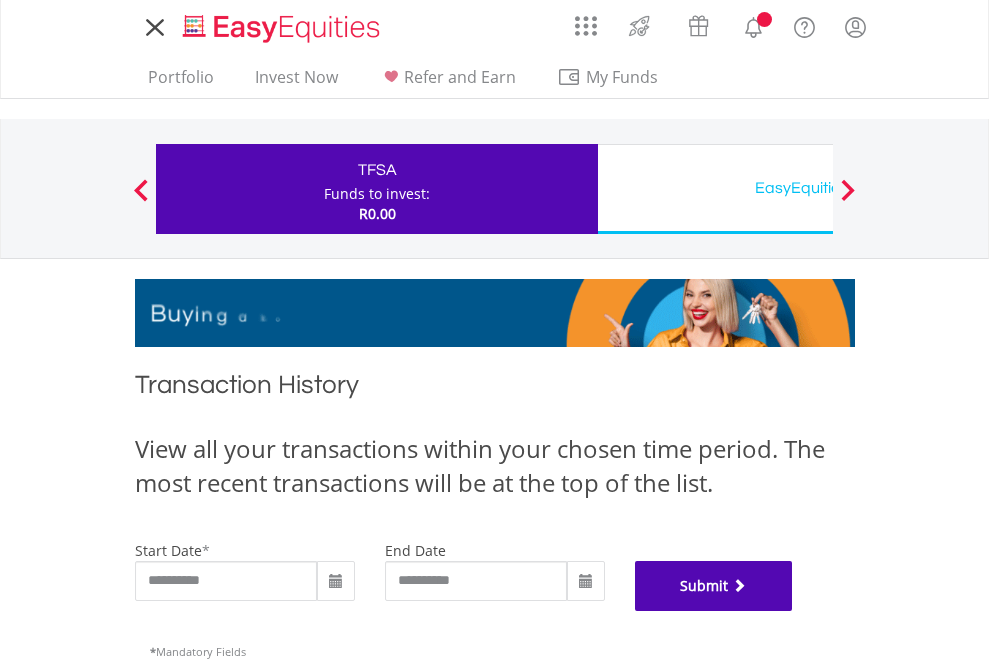 click on "Submit" at bounding box center (714, 586) 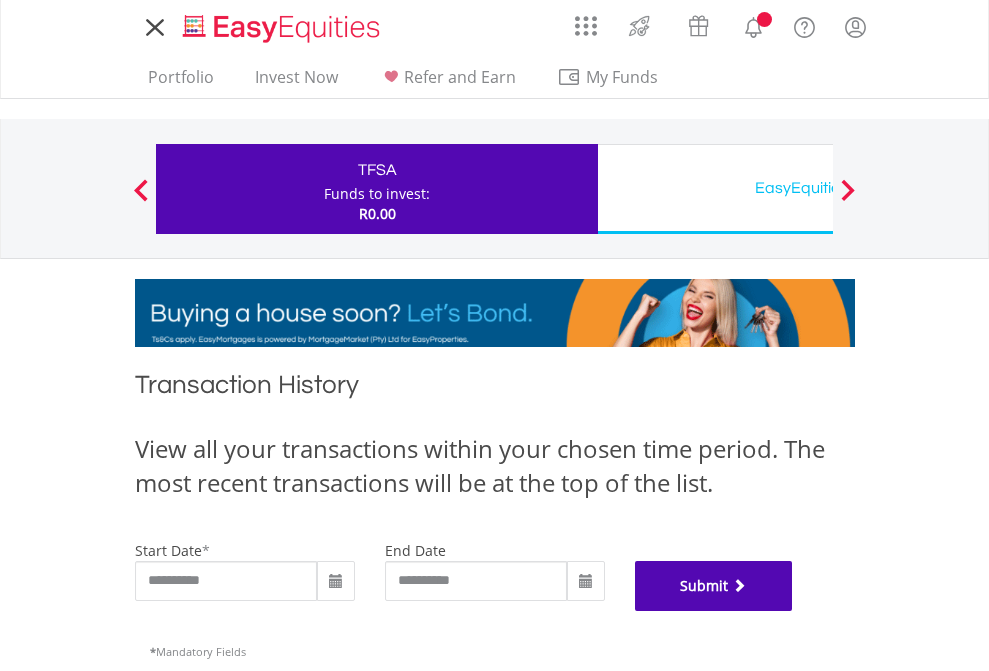 scroll, scrollTop: 811, scrollLeft: 0, axis: vertical 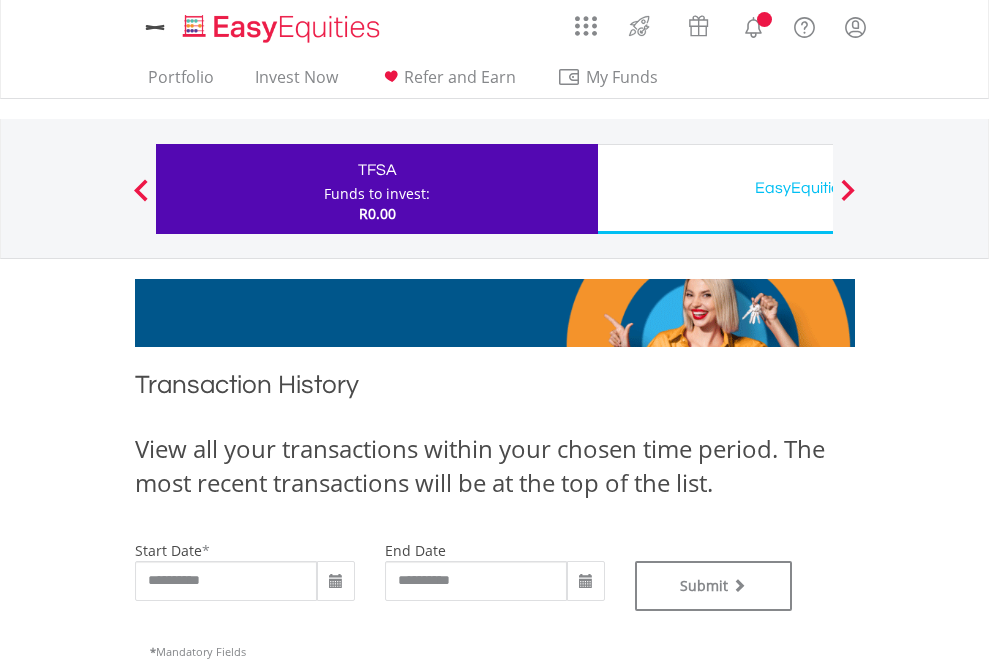 click on "EasyEquities USD" at bounding box center (818, 188) 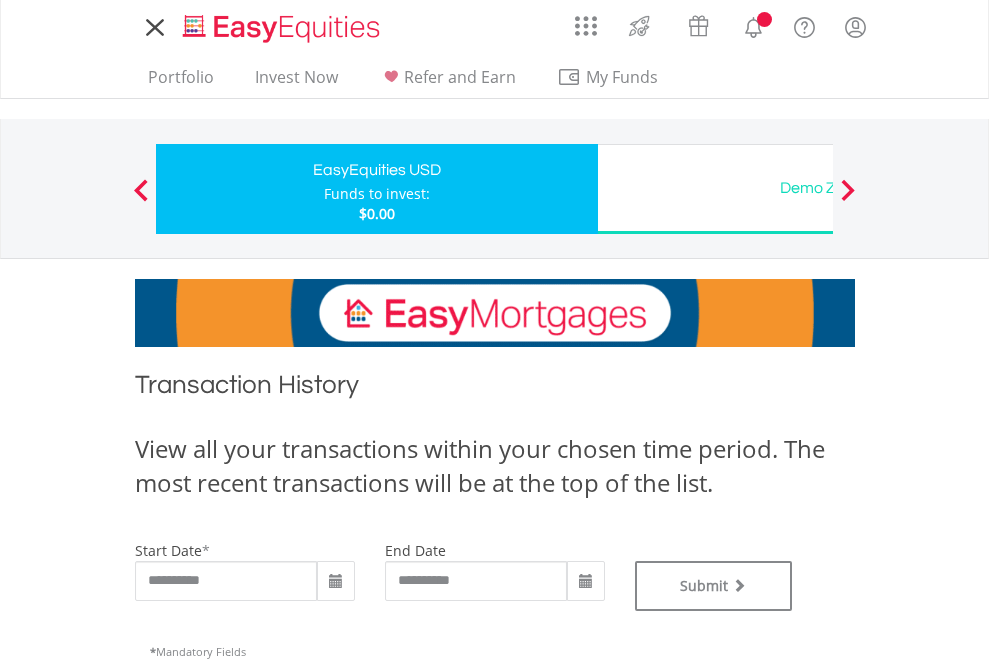 scroll, scrollTop: 0, scrollLeft: 0, axis: both 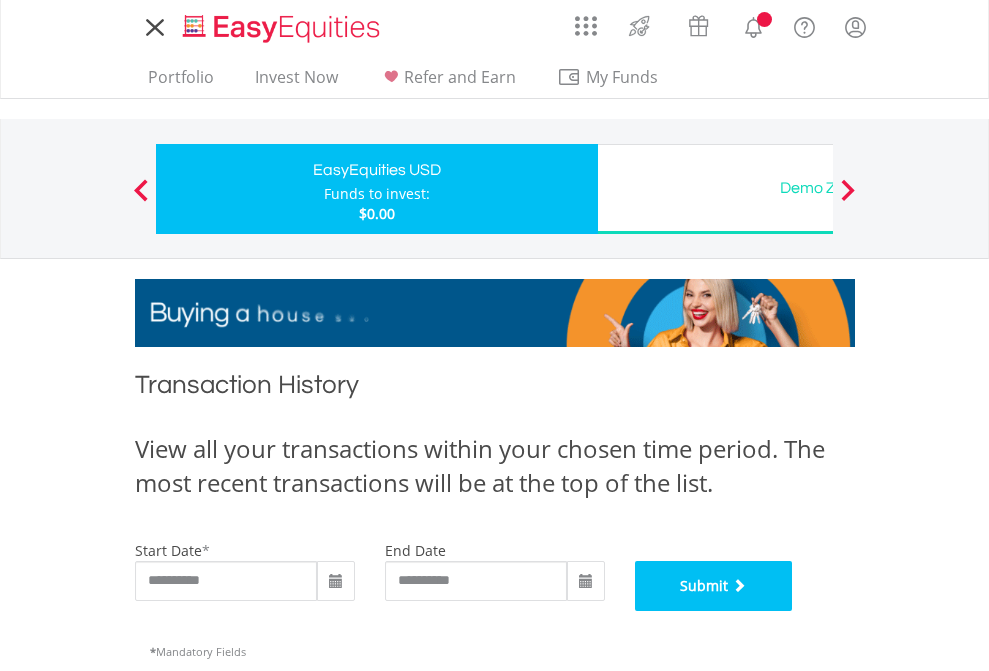 click on "Submit" at bounding box center [714, 586] 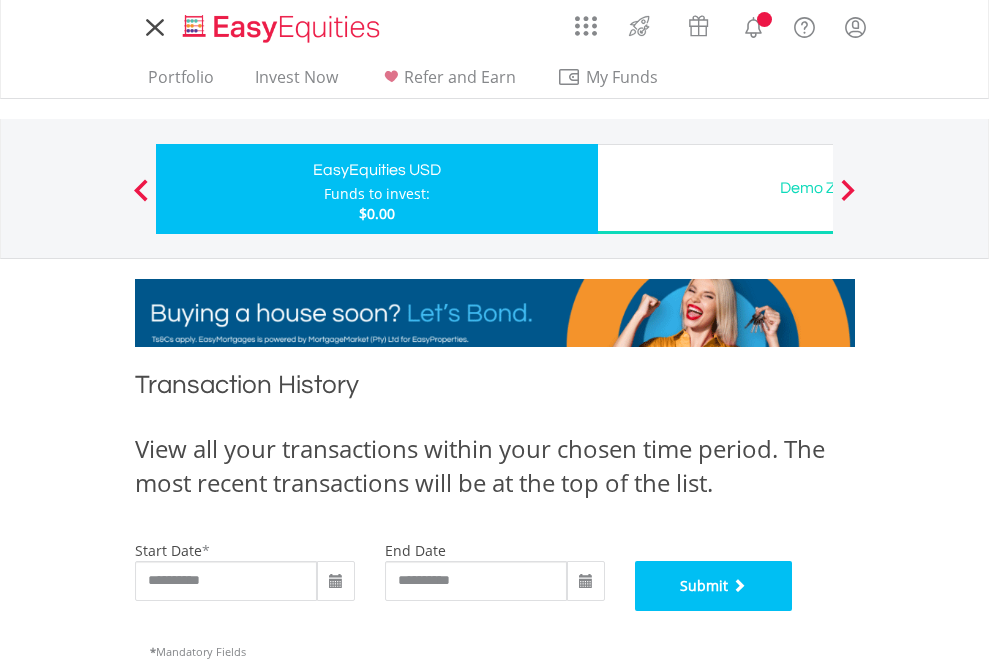 scroll, scrollTop: 811, scrollLeft: 0, axis: vertical 